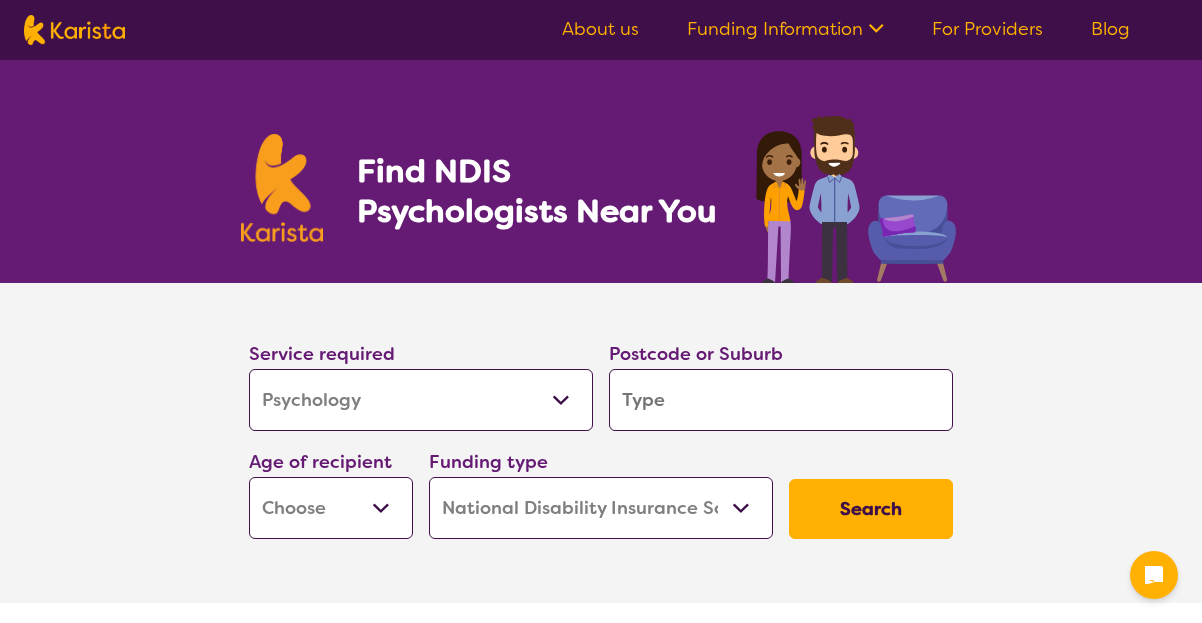 select on "Psychology" 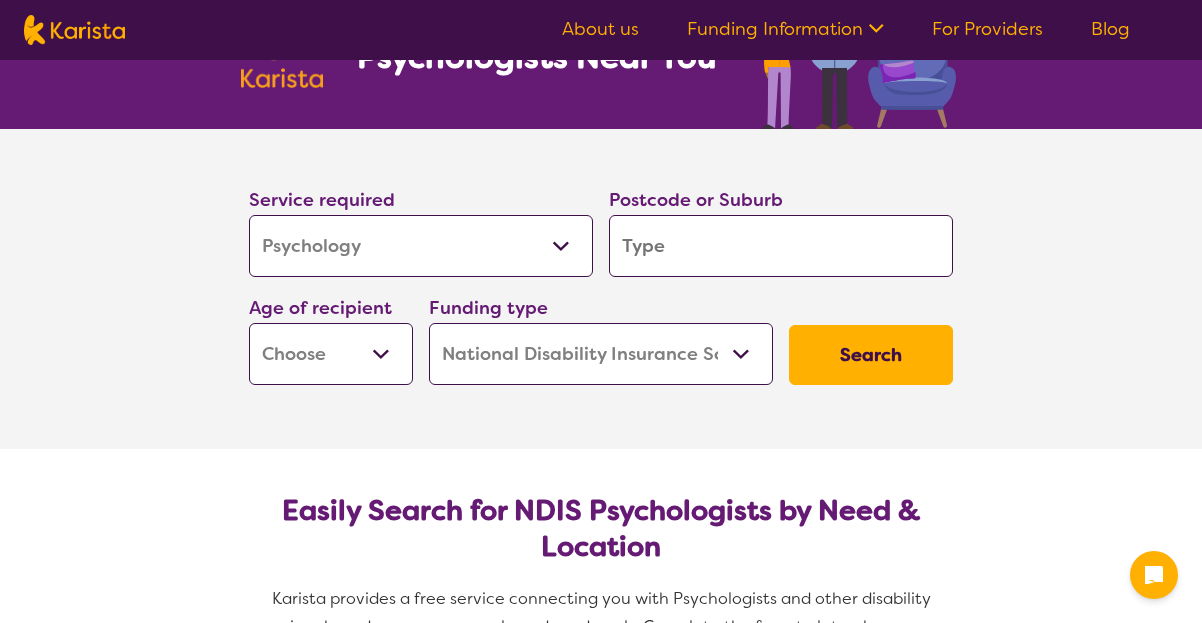 scroll, scrollTop: 156, scrollLeft: 0, axis: vertical 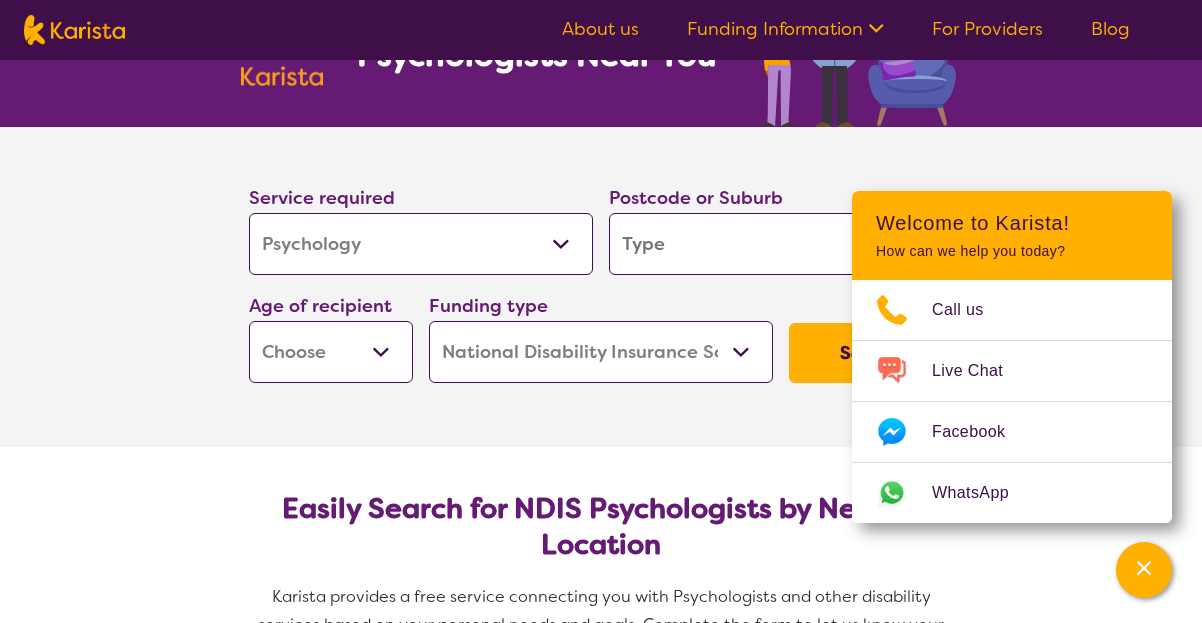 click on "Allied Health Assistant Assessment (ADHD or Autism) Behaviour support Counselling Dietitian Domestic and home help Employment Support Exercise physiology Home Care Package Provider Key Worker NDIS Plan management NDIS Support Coordination Nursing services Occupational therapy Personal care Physiotherapy Podiatry Psychology Psychosocial Recovery Coach Respite Speech therapy Support worker Supported accommodation" at bounding box center (421, 244) 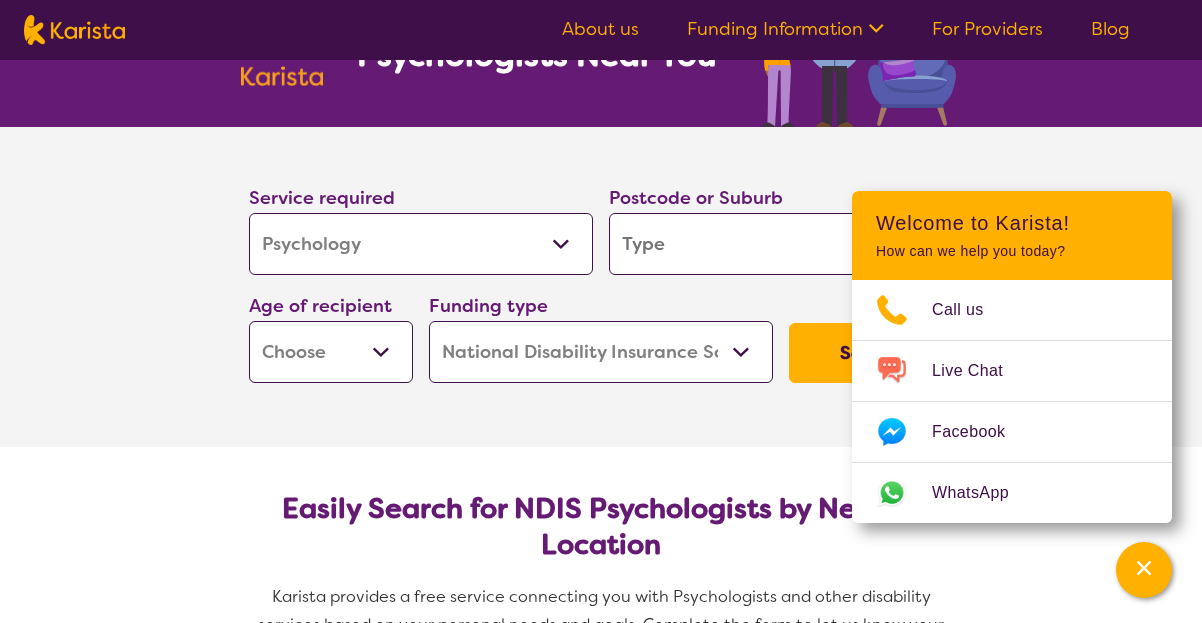 click at bounding box center [781, 244] 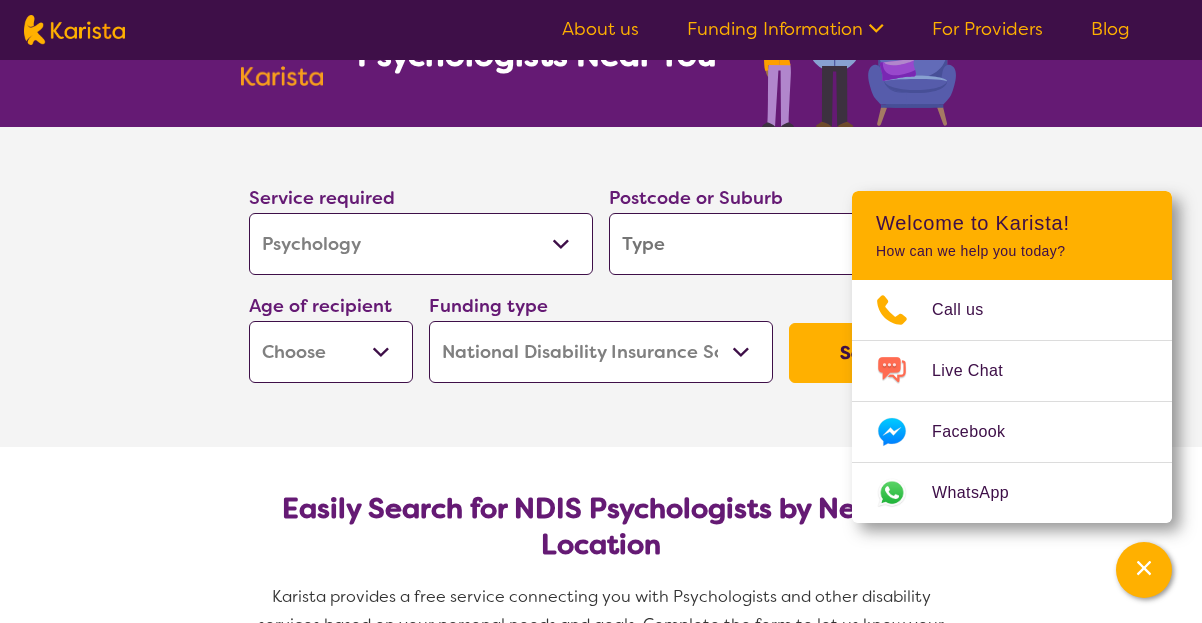 type on "c" 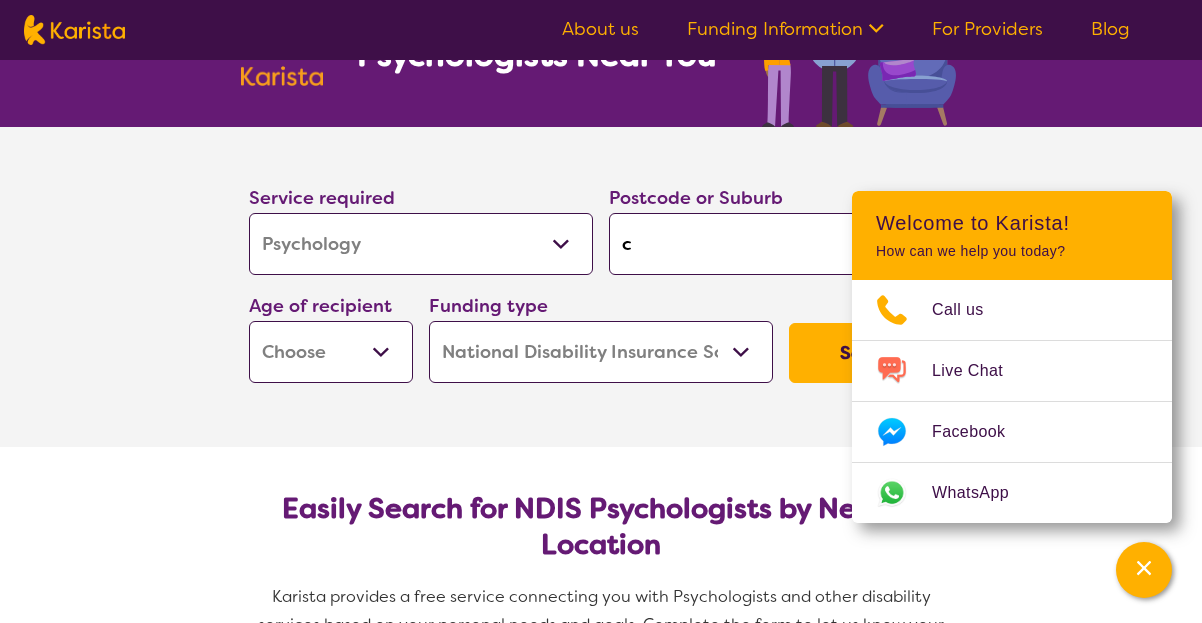 type on "ca" 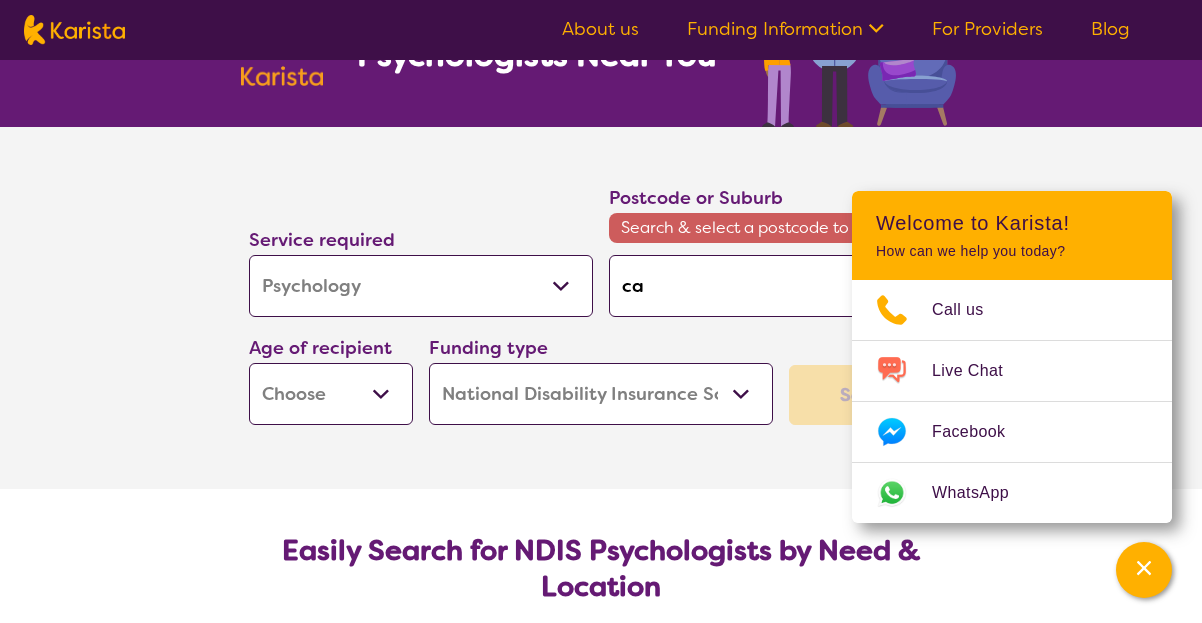 type on "car" 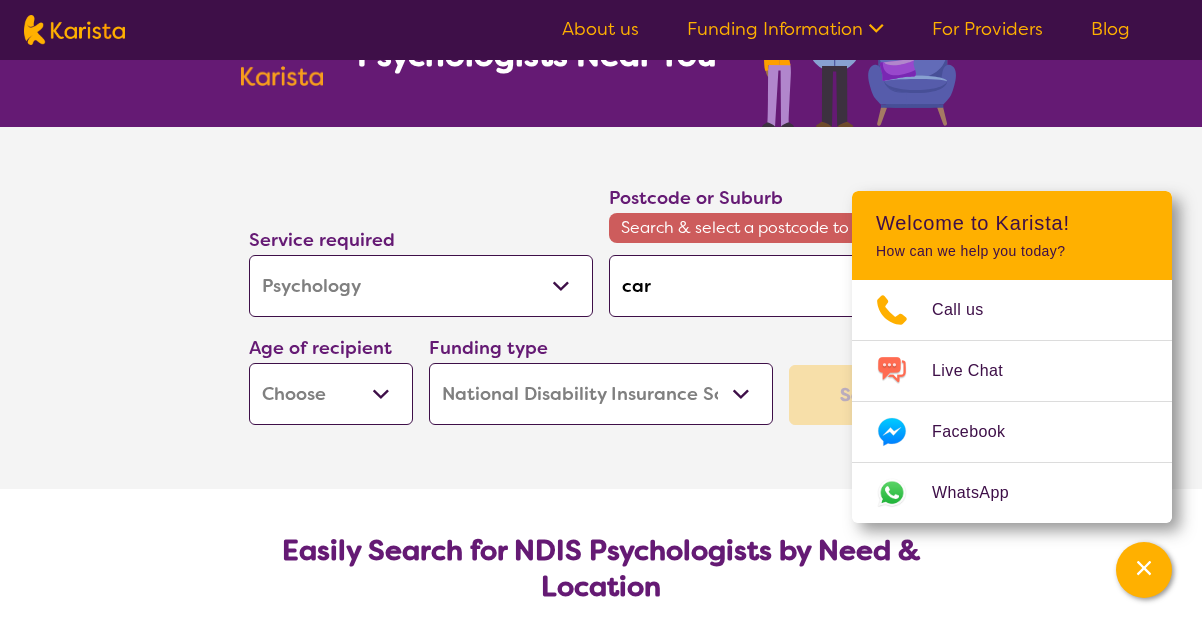 type on "[SUBURB]" 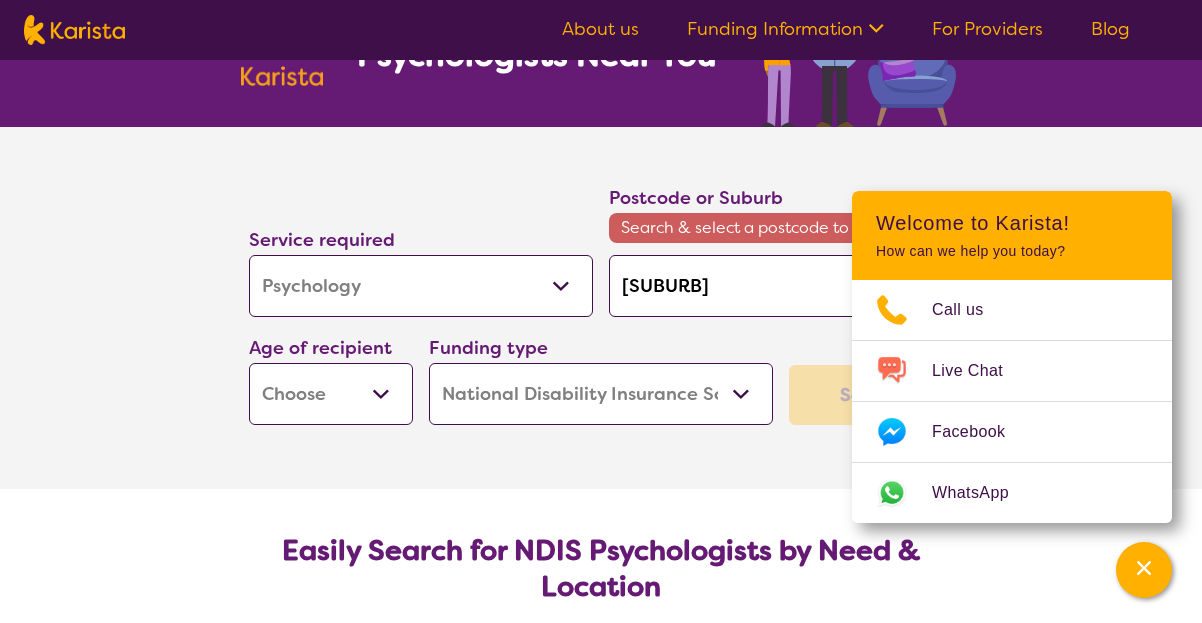 type on "[SUBURB]" 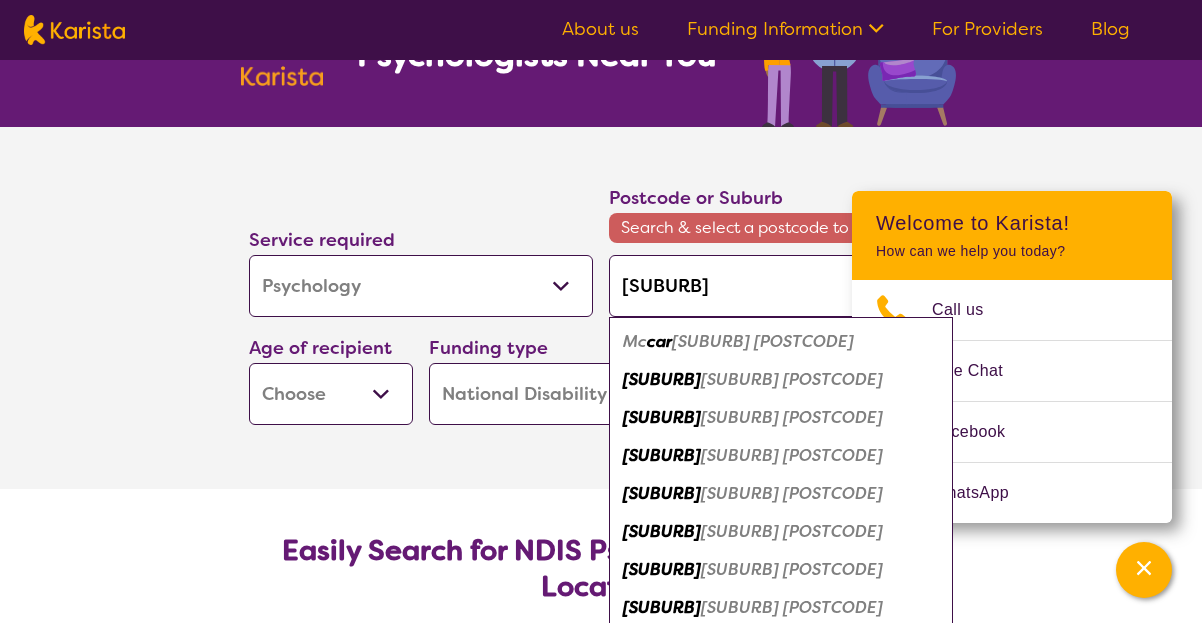 type on "[SUBURB]" 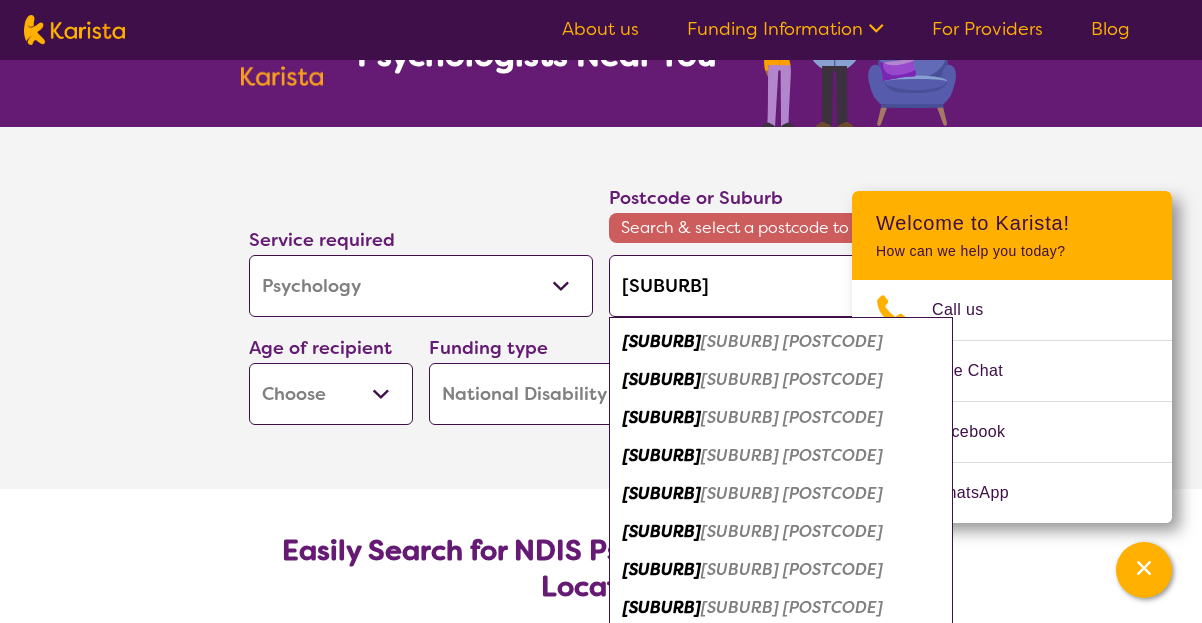type on "[SUBURB]" 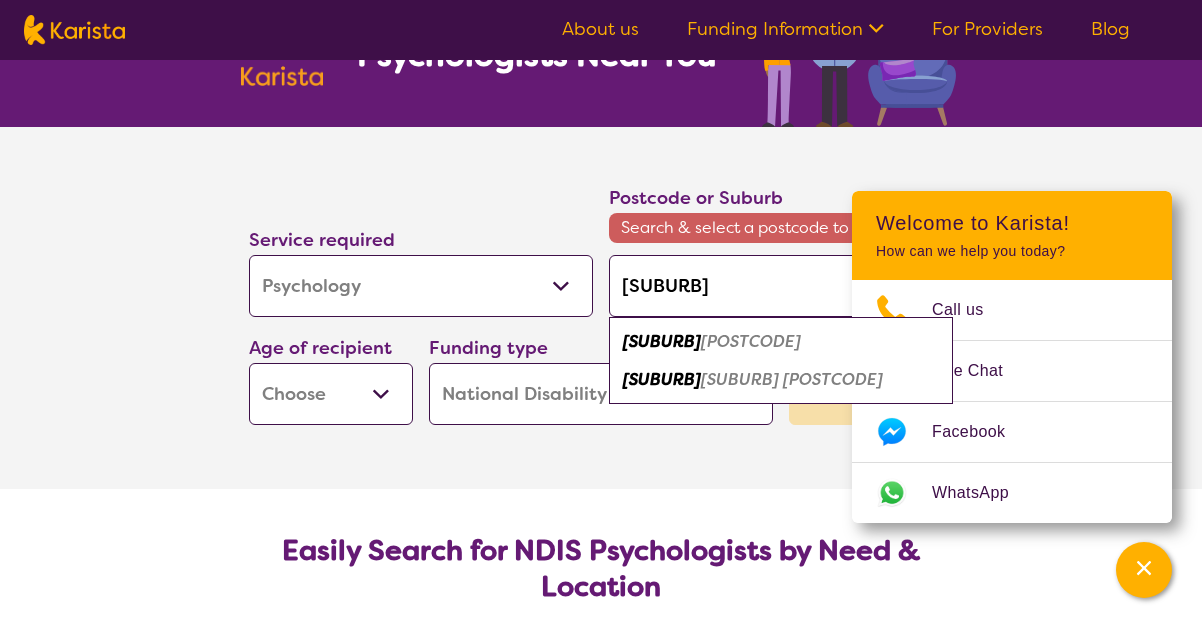 type on "[SUBURB]" 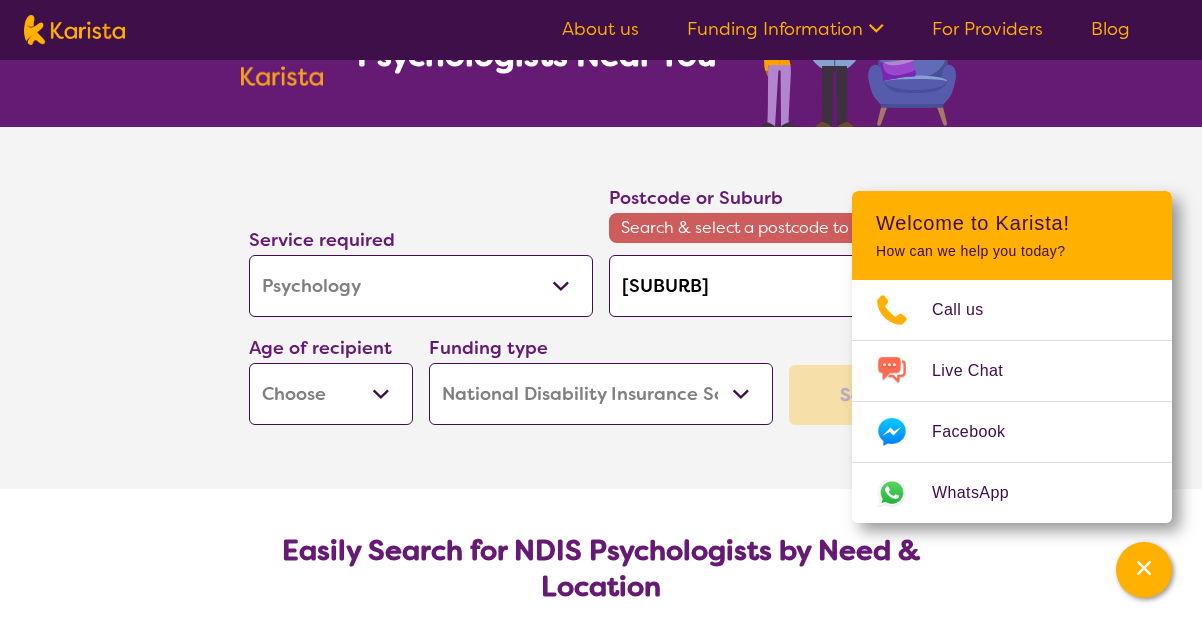 select on "AS" 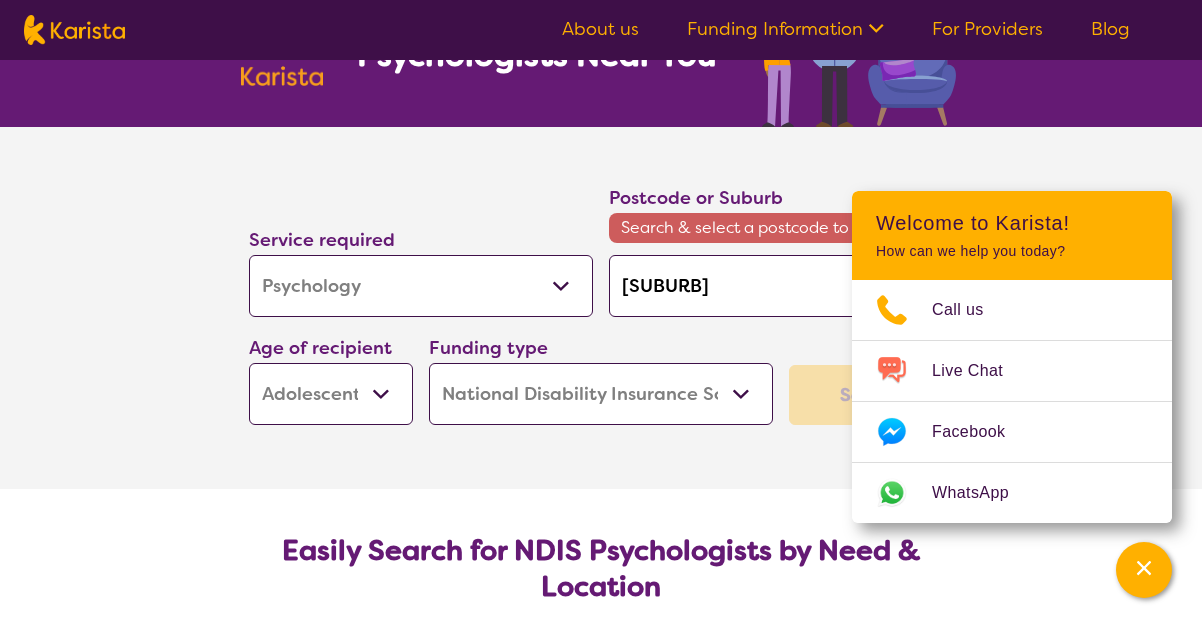 select on "AS" 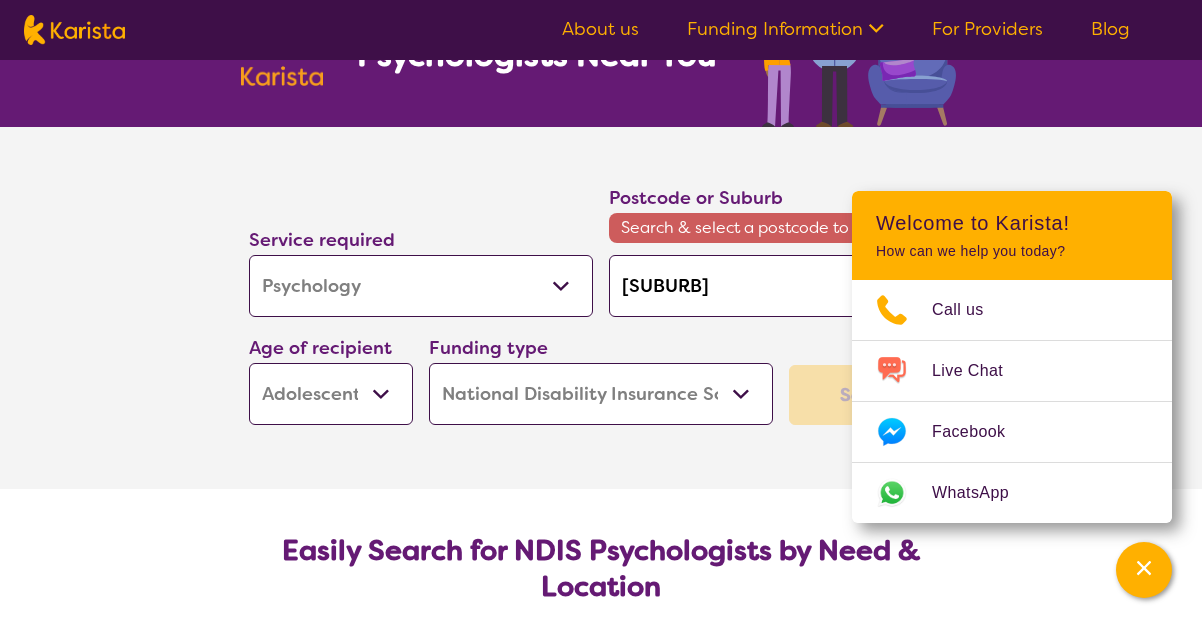 click on "Early Childhood - 0 to 9 Child - 10 to 11 Adolescent - 12 to 17 Adult - 18 to 64 Aged - 65+" at bounding box center (331, 394) 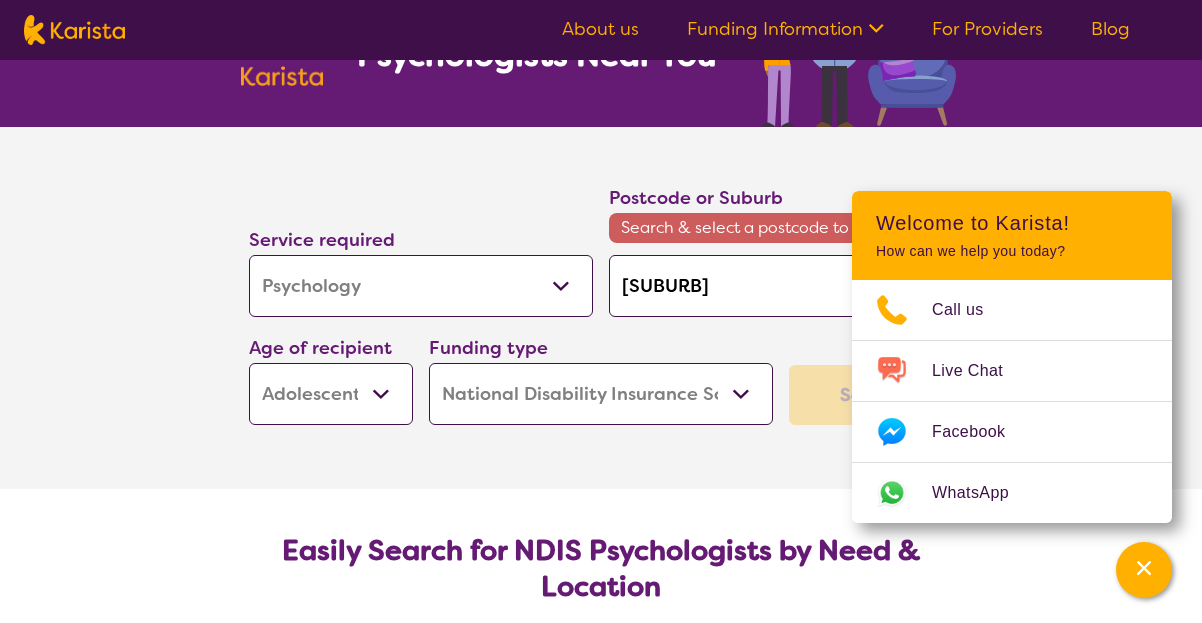 select on "EC" 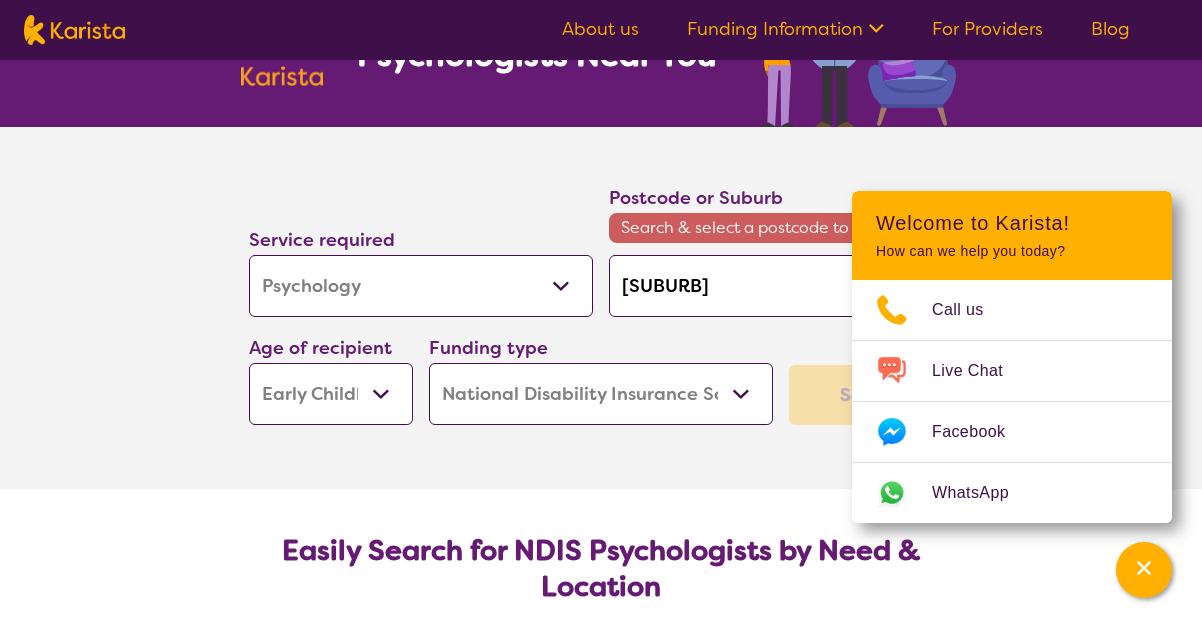 select on "EC" 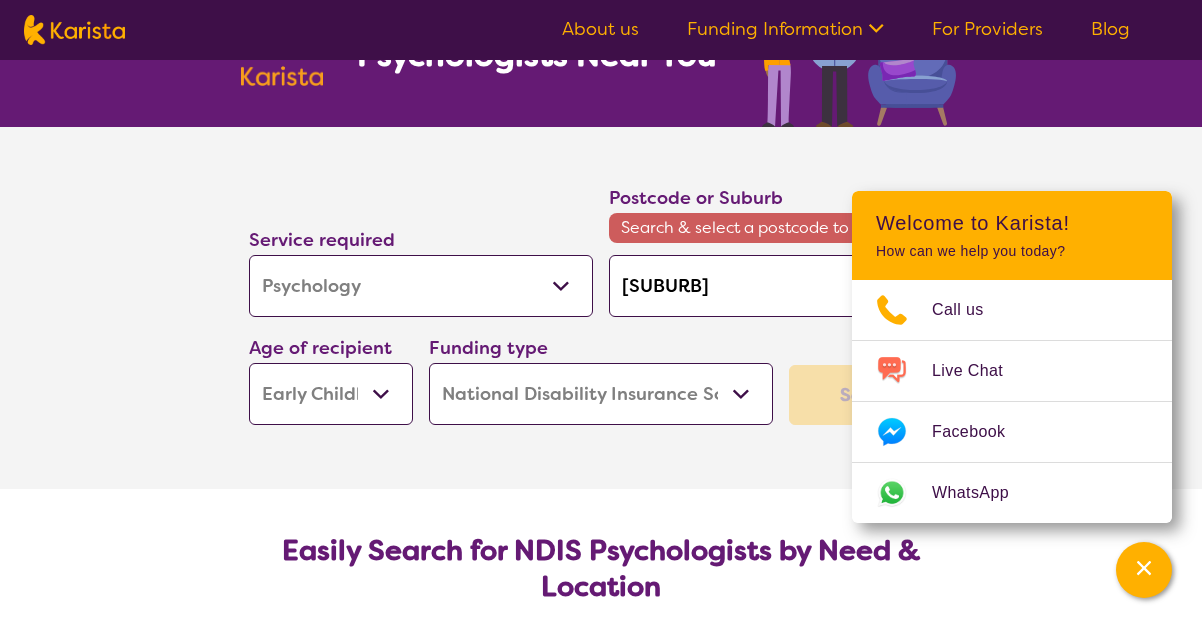 click on "Home Care Package (HCP) National Disability Insurance Scheme (NDIS) I don't know" at bounding box center (601, 394) 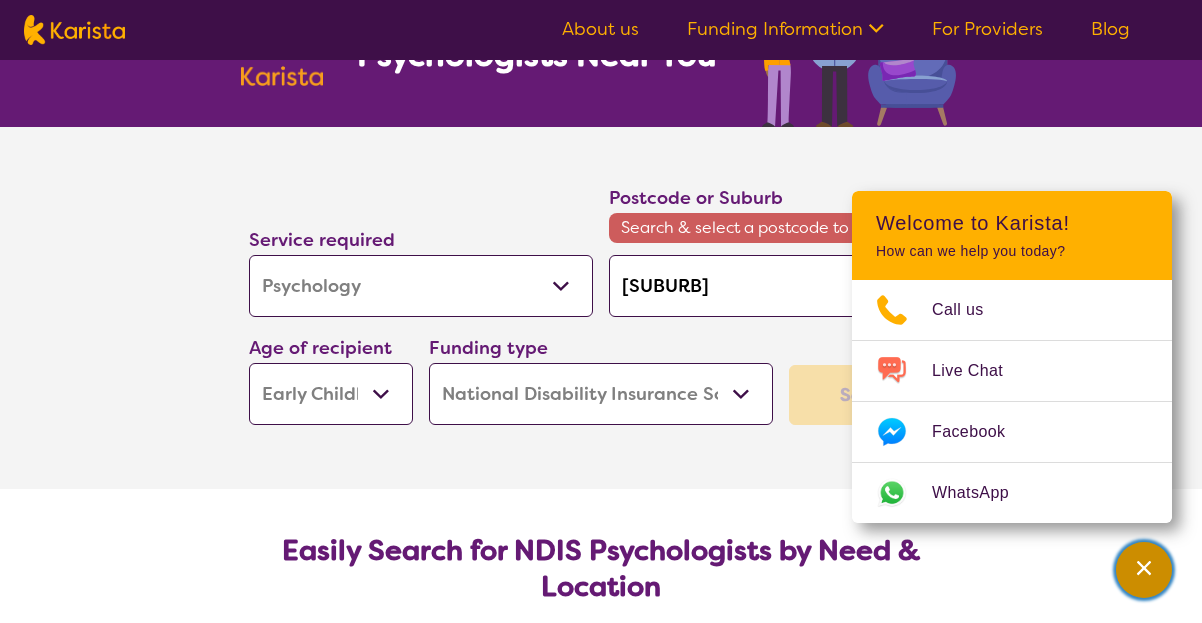 click 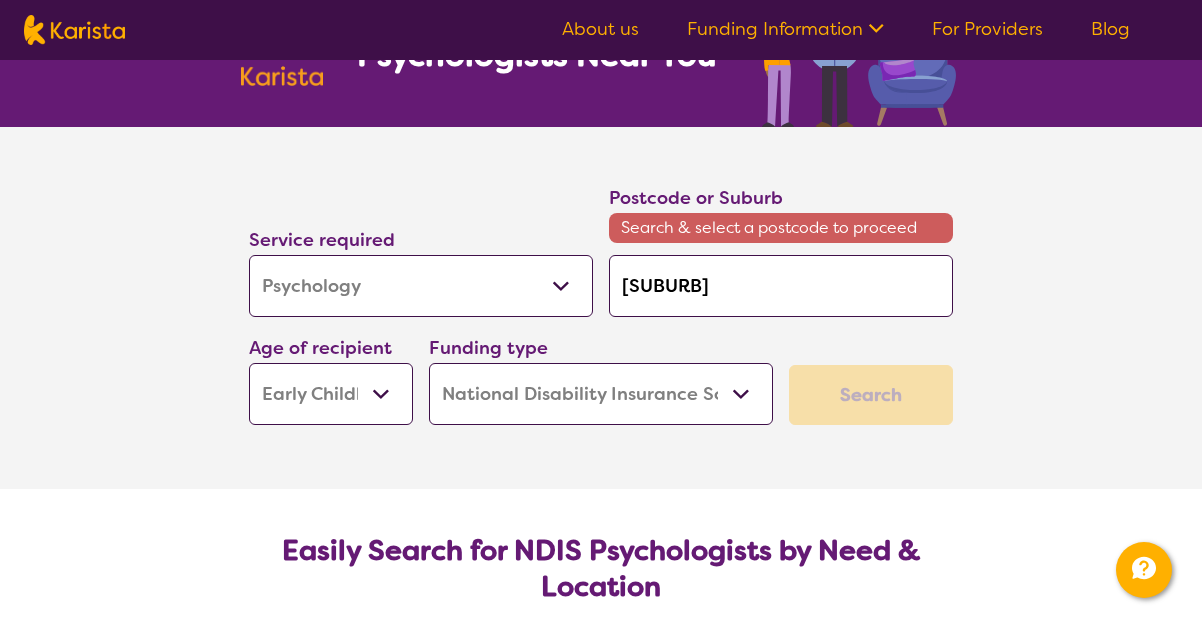 click on "[SUBURB]" at bounding box center (781, 286) 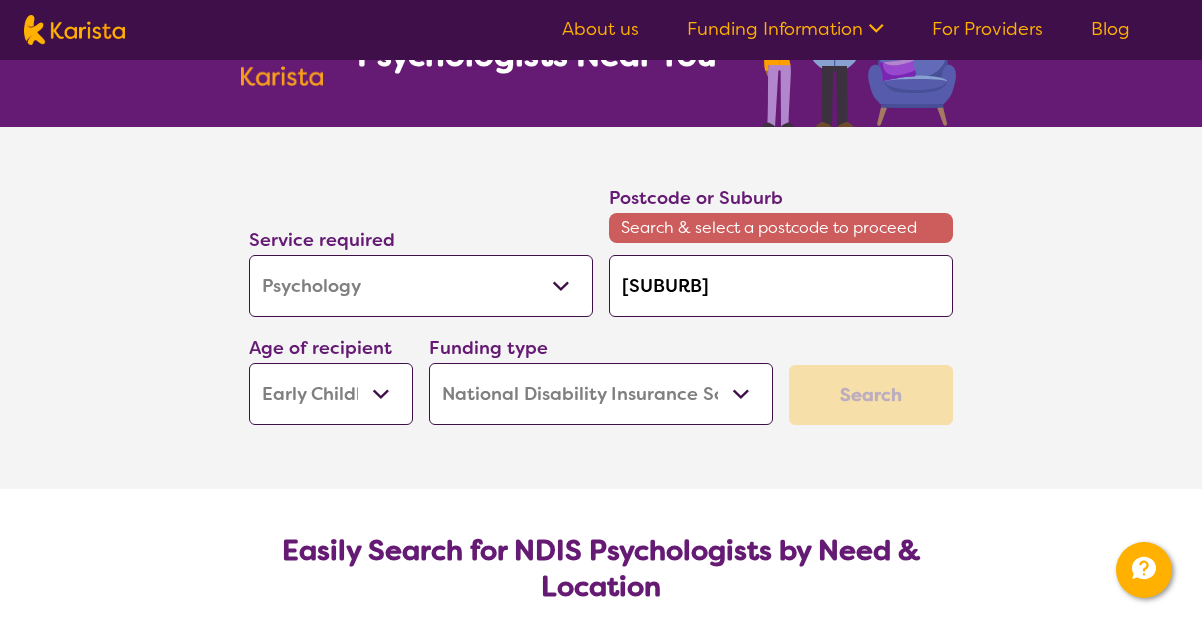drag, startPoint x: 758, startPoint y: 283, endPoint x: 588, endPoint y: 282, distance: 170.00294 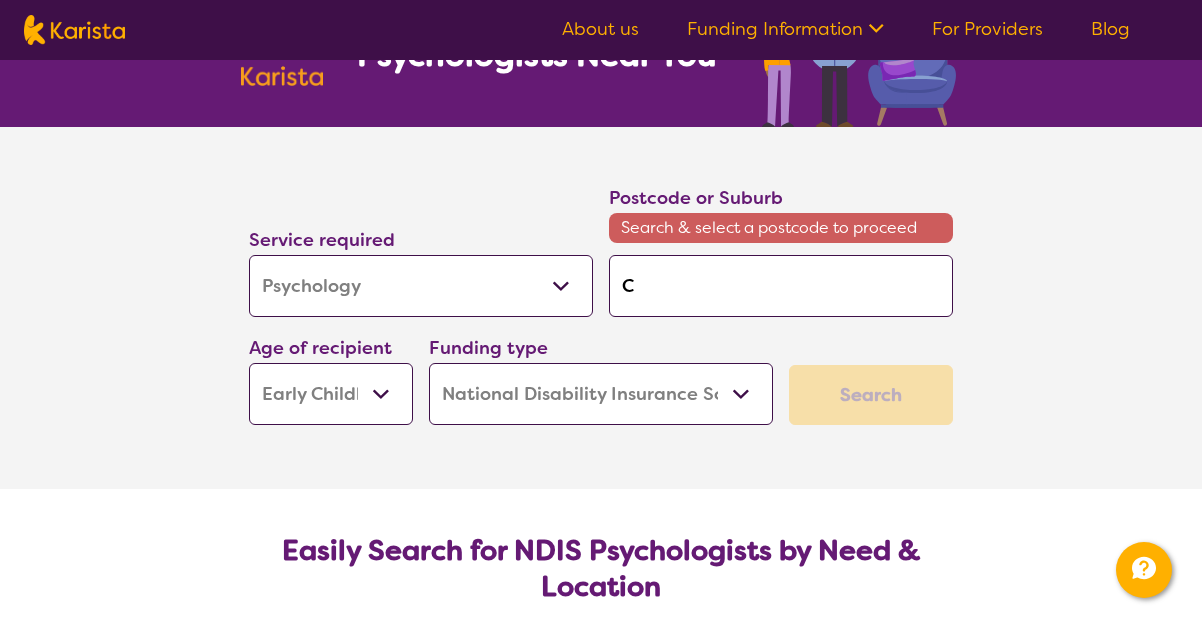 type on "Ca" 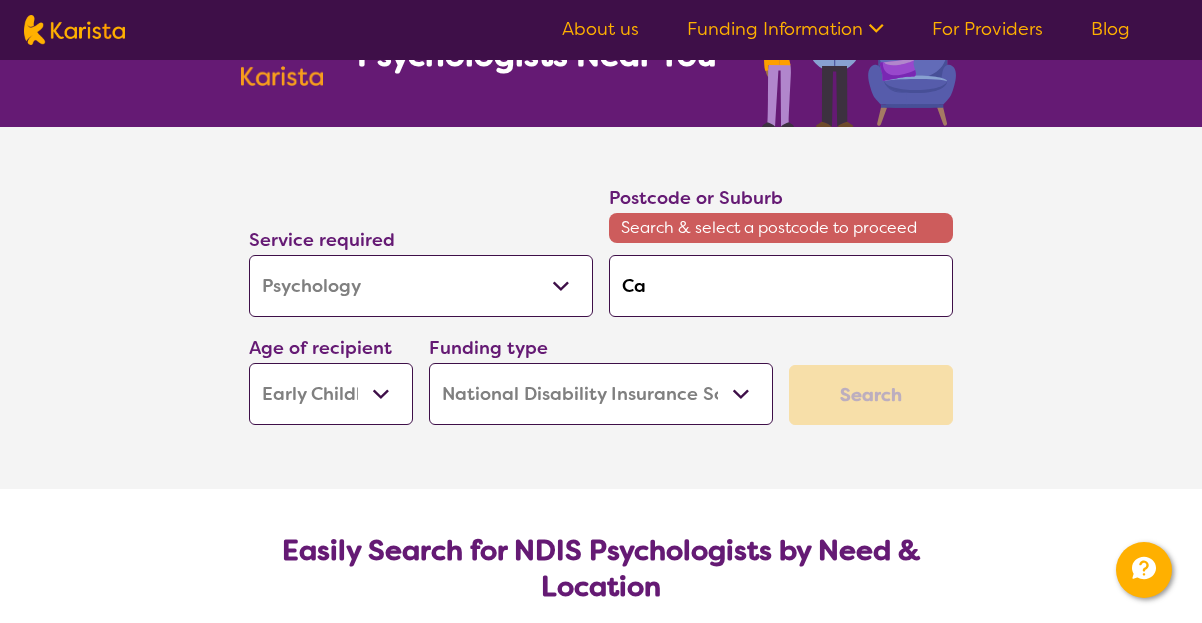 type on "[SUBURB]" 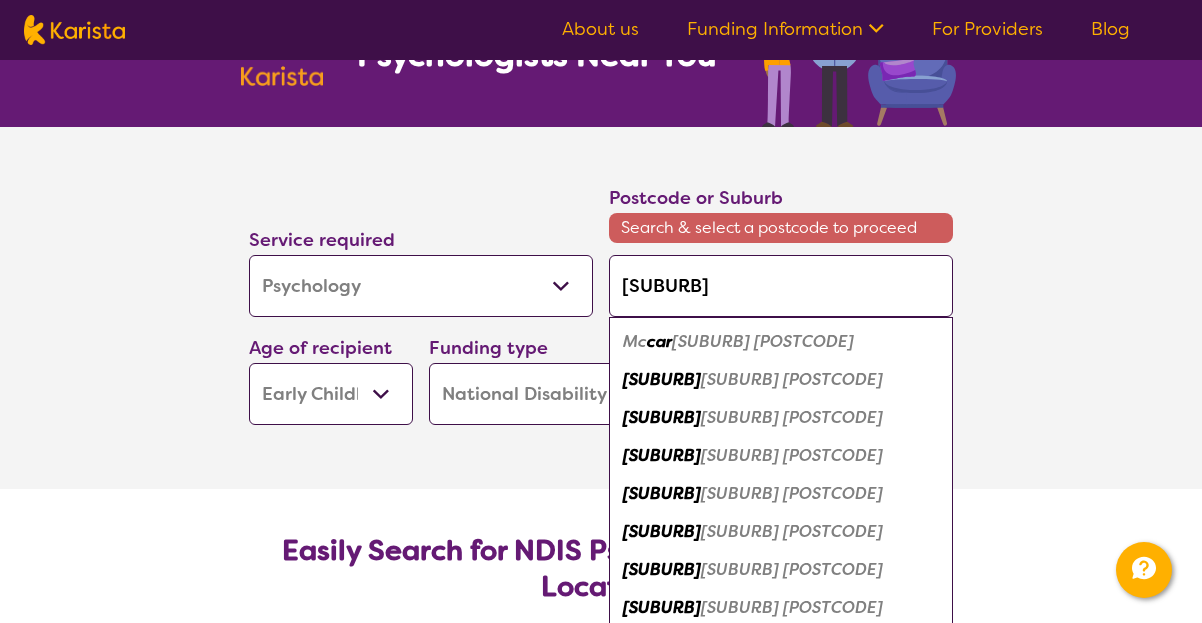 type on "[SUBURB]" 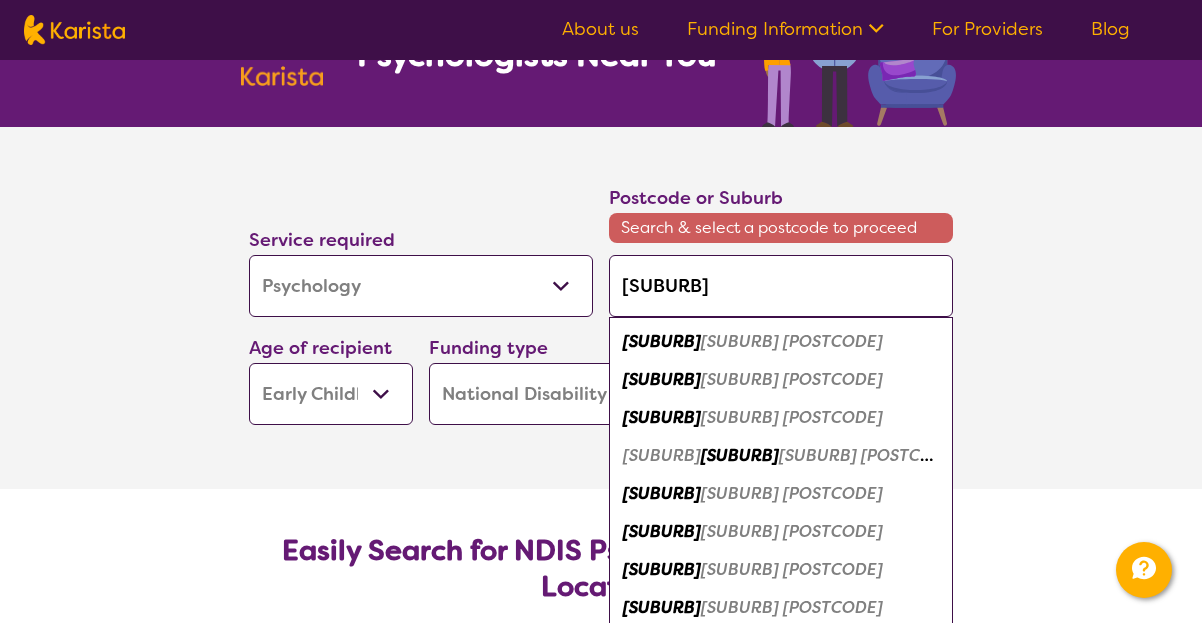 type on "[SUBURB]" 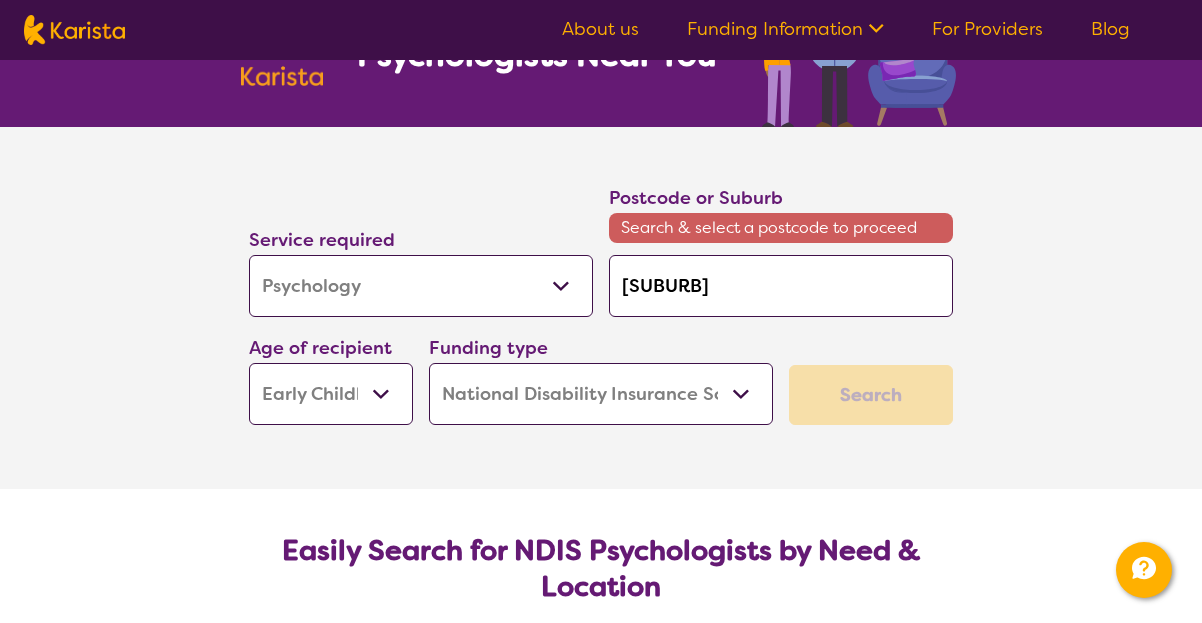 type on "[SUBURB]" 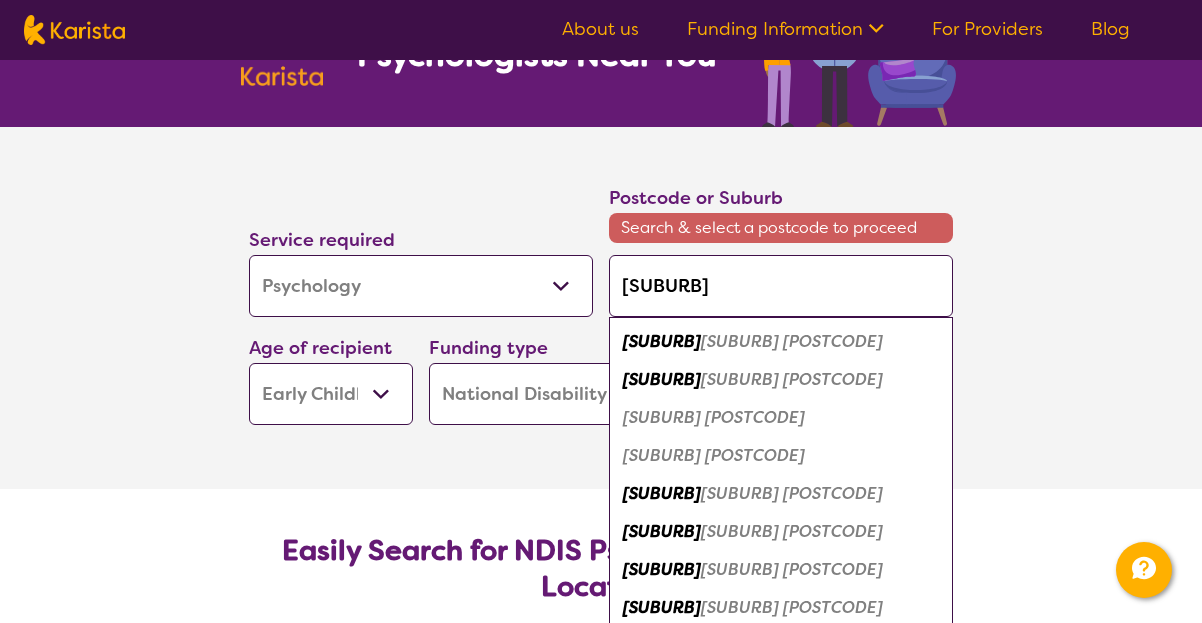 type on "[SUBURB]" 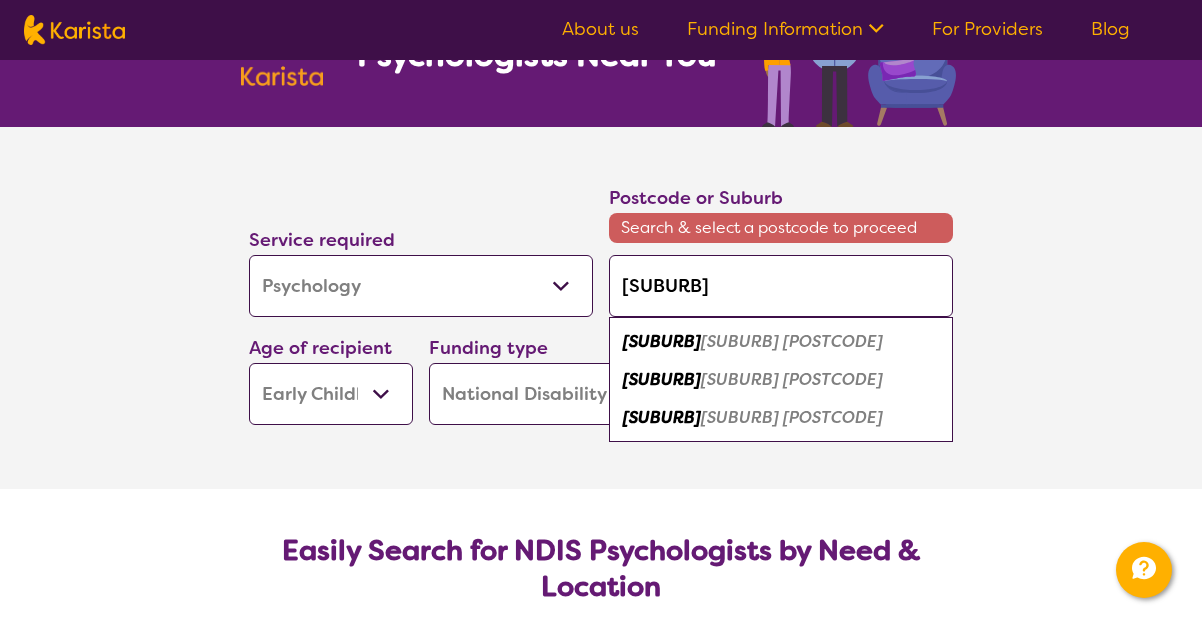 type on "[SUBURB]" 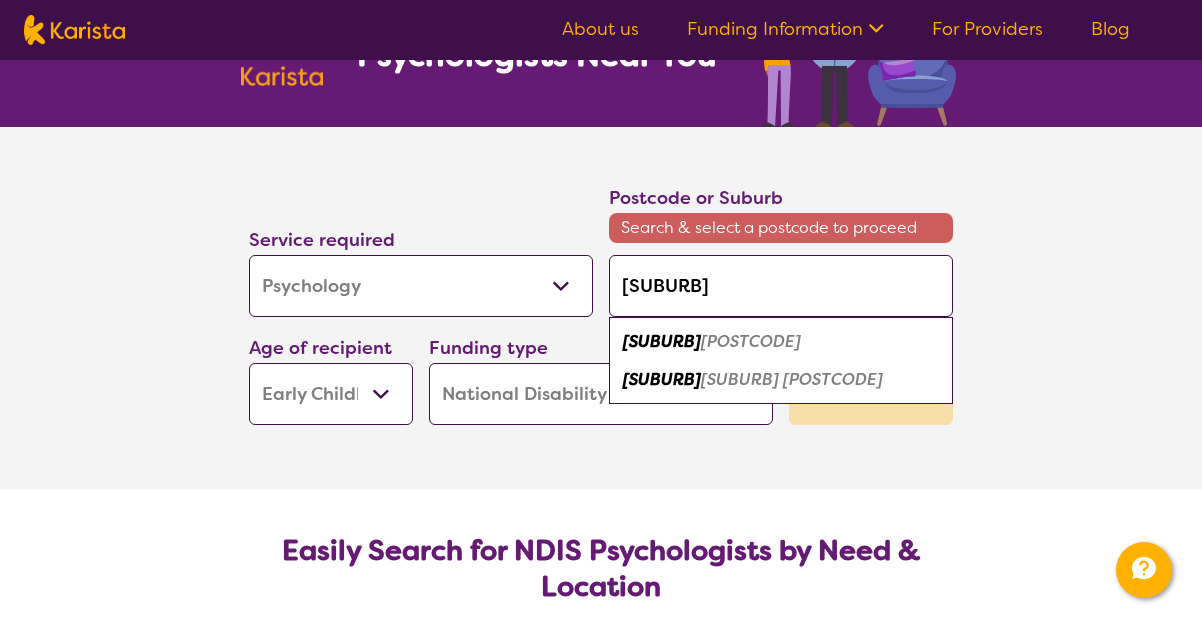 click on "[SUBURB] [POSTCODE]" at bounding box center [781, 342] 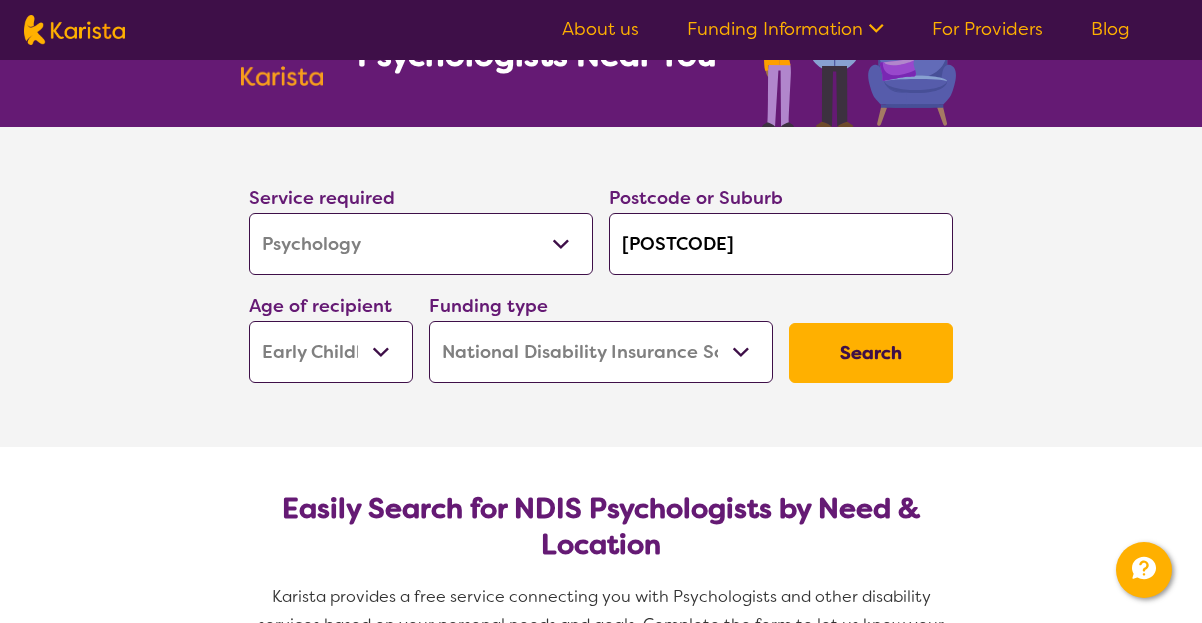 click on "Search" at bounding box center (871, 353) 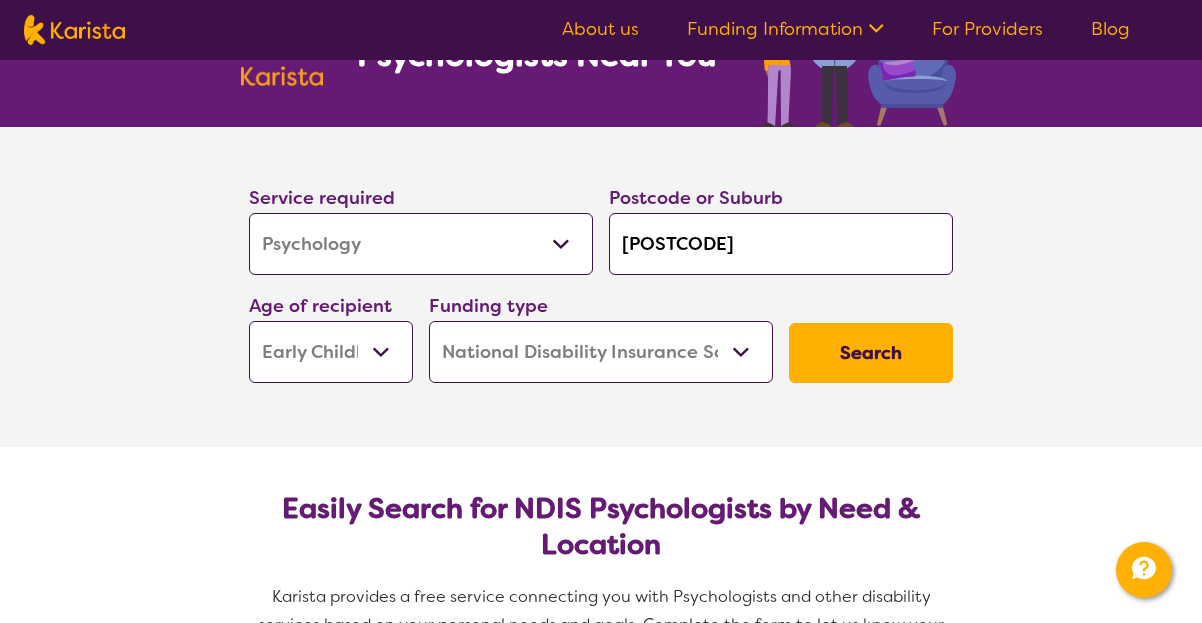 scroll, scrollTop: 0, scrollLeft: 0, axis: both 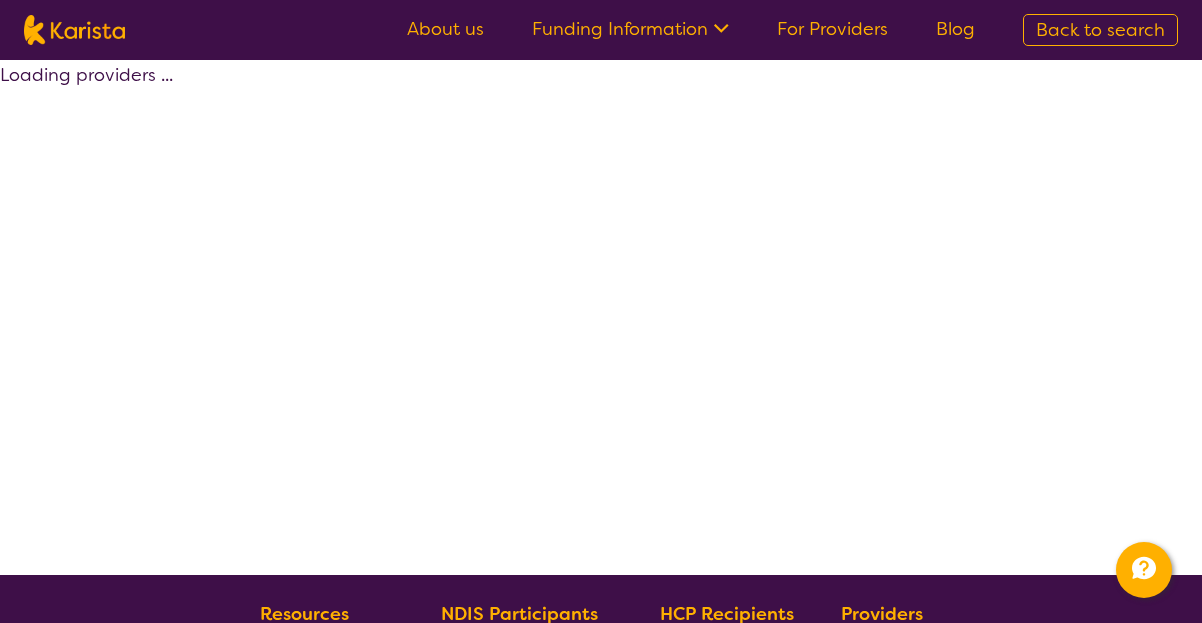 select on "by_score" 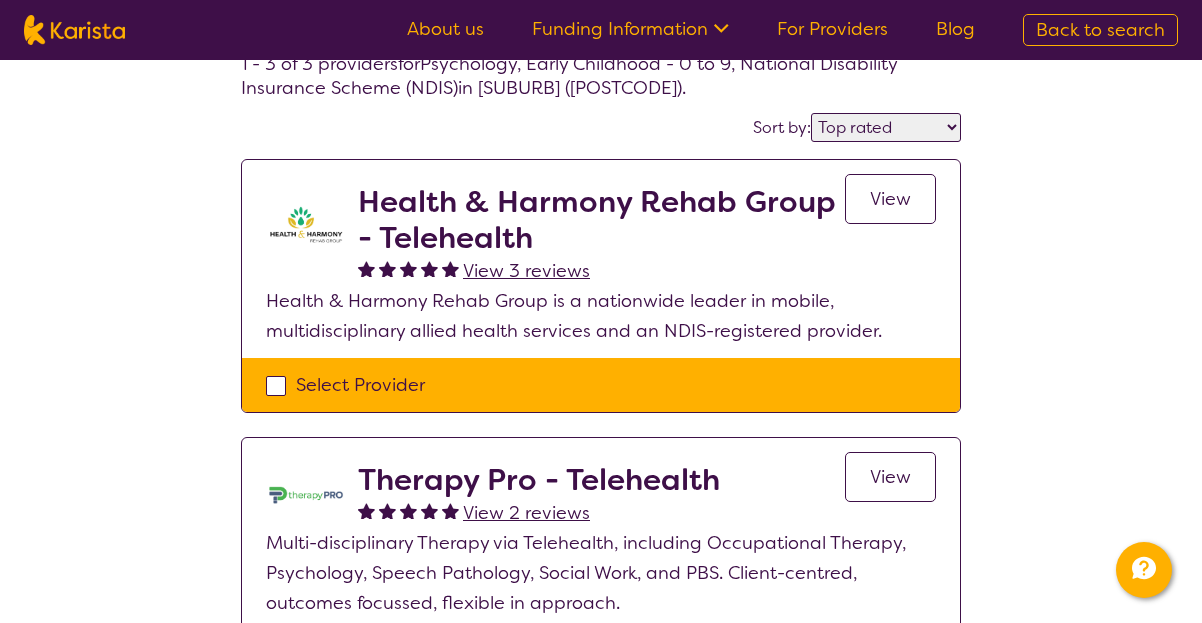scroll, scrollTop: 105, scrollLeft: 0, axis: vertical 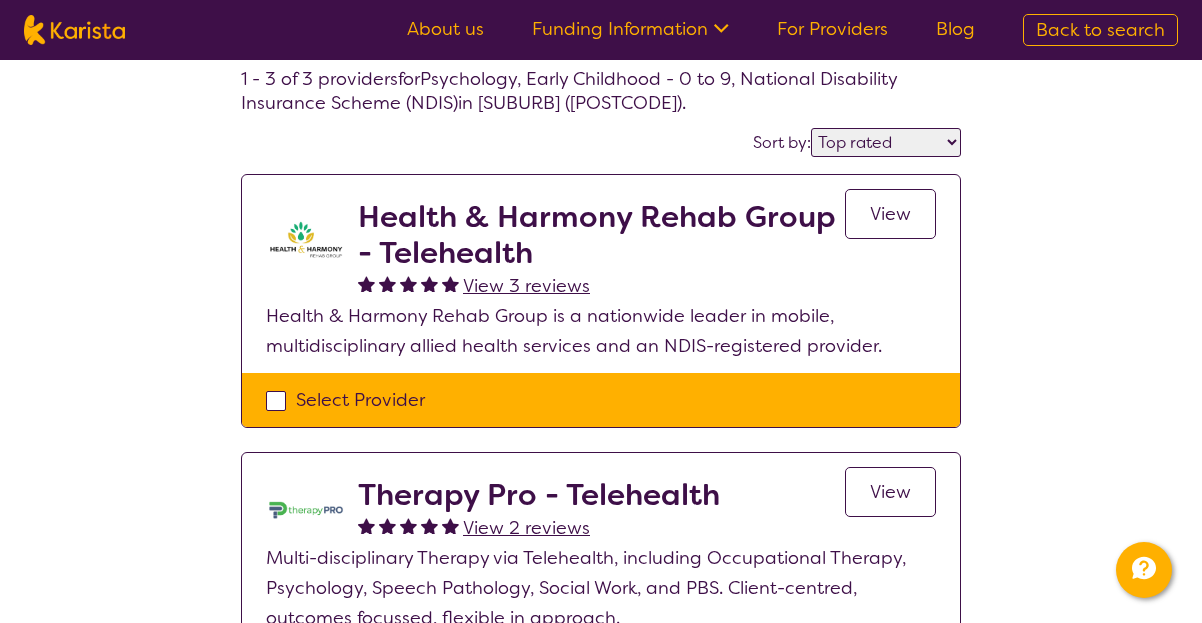 click on "Health & Harmony Rehab Group - Telehealth" at bounding box center [601, 235] 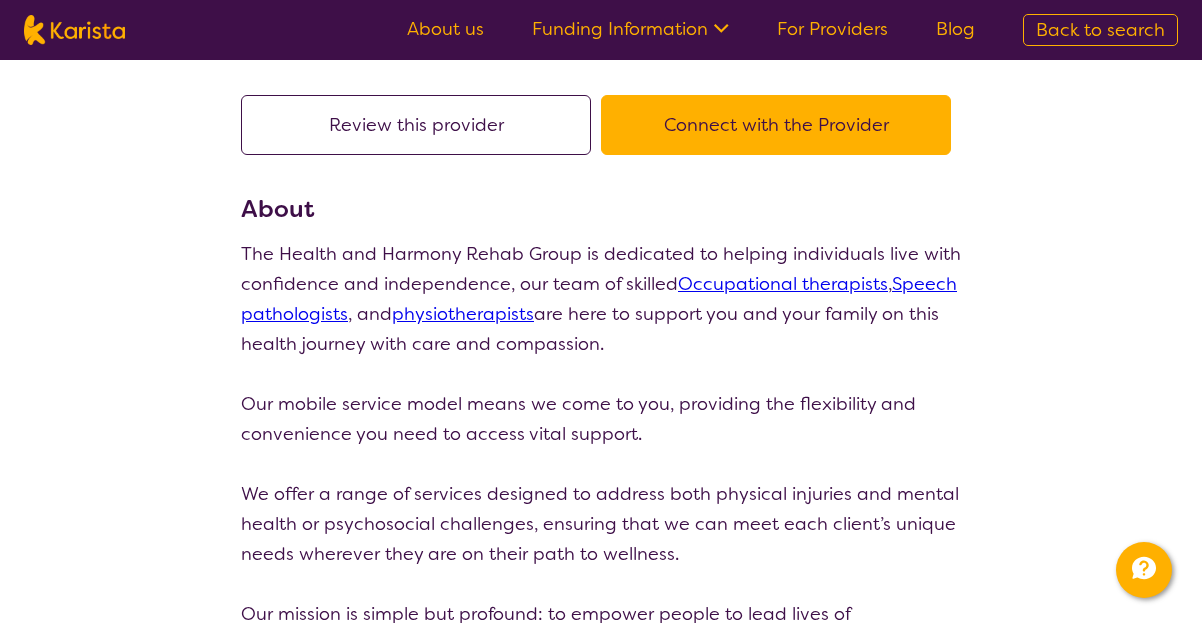 scroll, scrollTop: 0, scrollLeft: 0, axis: both 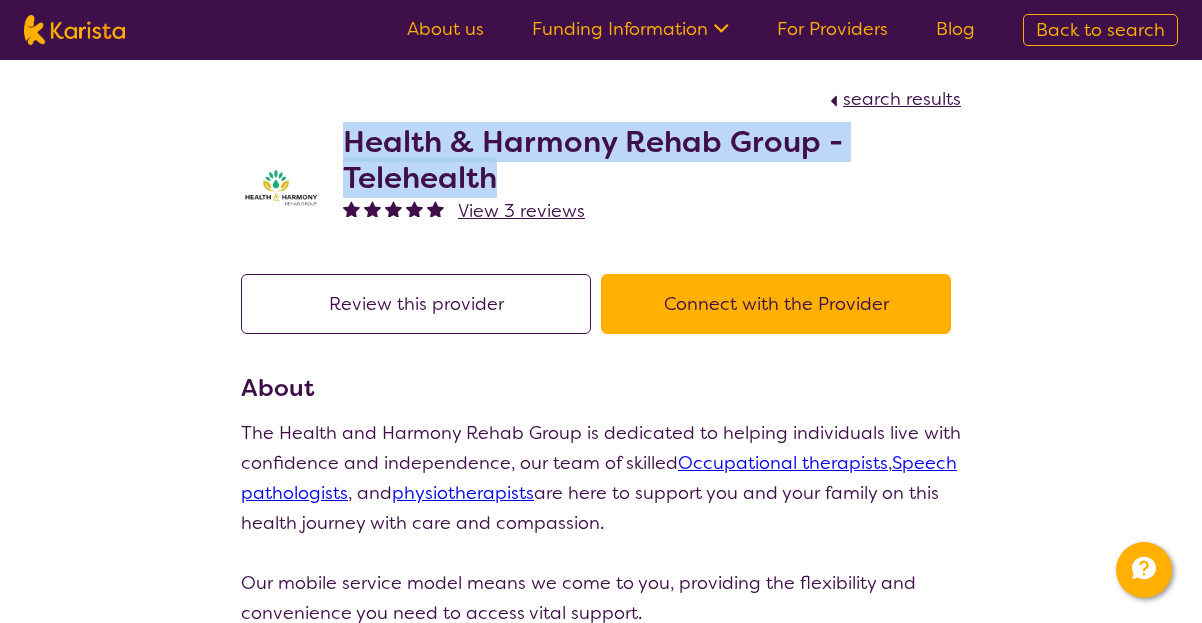 drag, startPoint x: 498, startPoint y: 173, endPoint x: 344, endPoint y: 149, distance: 155.85892 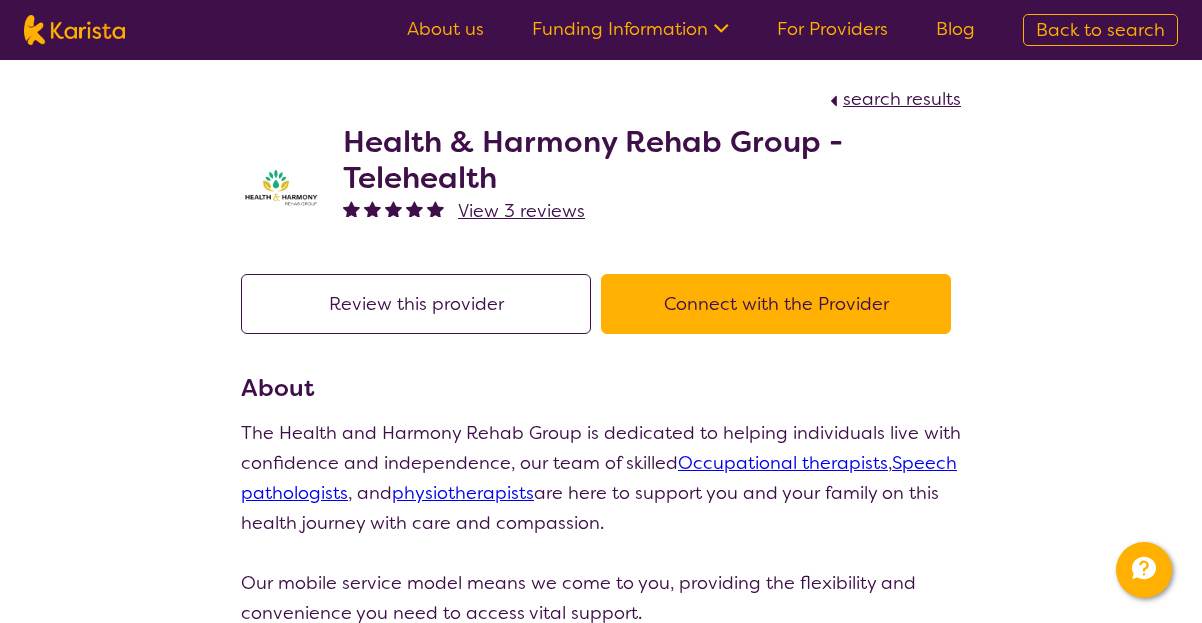 click on "Review this provider Connect with the Provider" at bounding box center [601, 322] 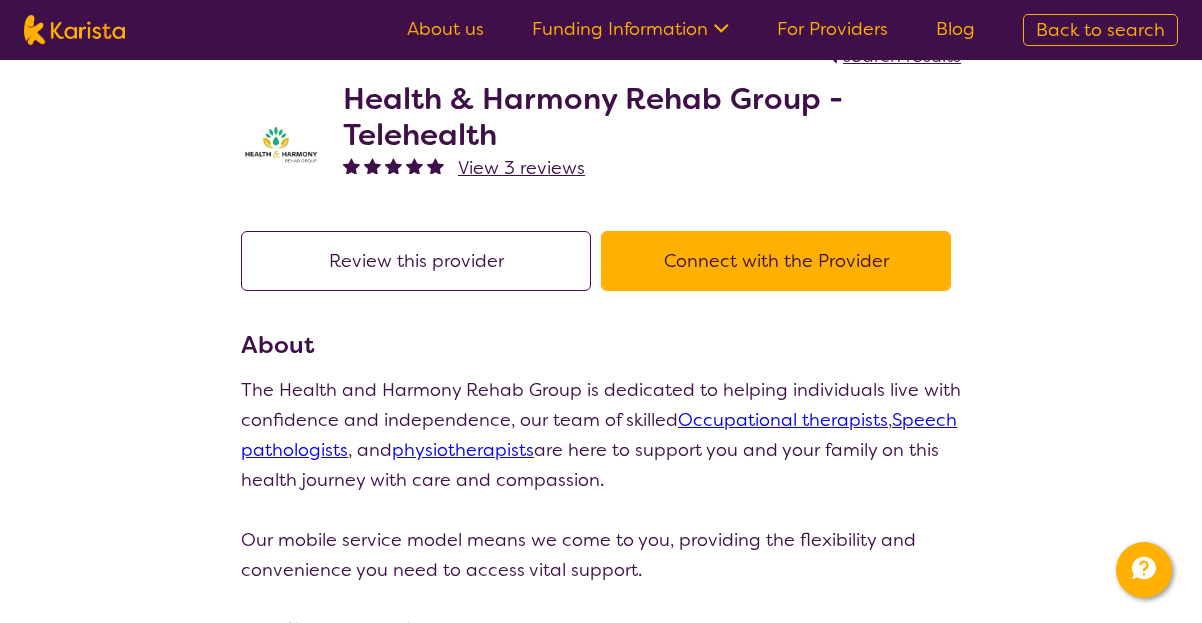 scroll, scrollTop: 0, scrollLeft: 0, axis: both 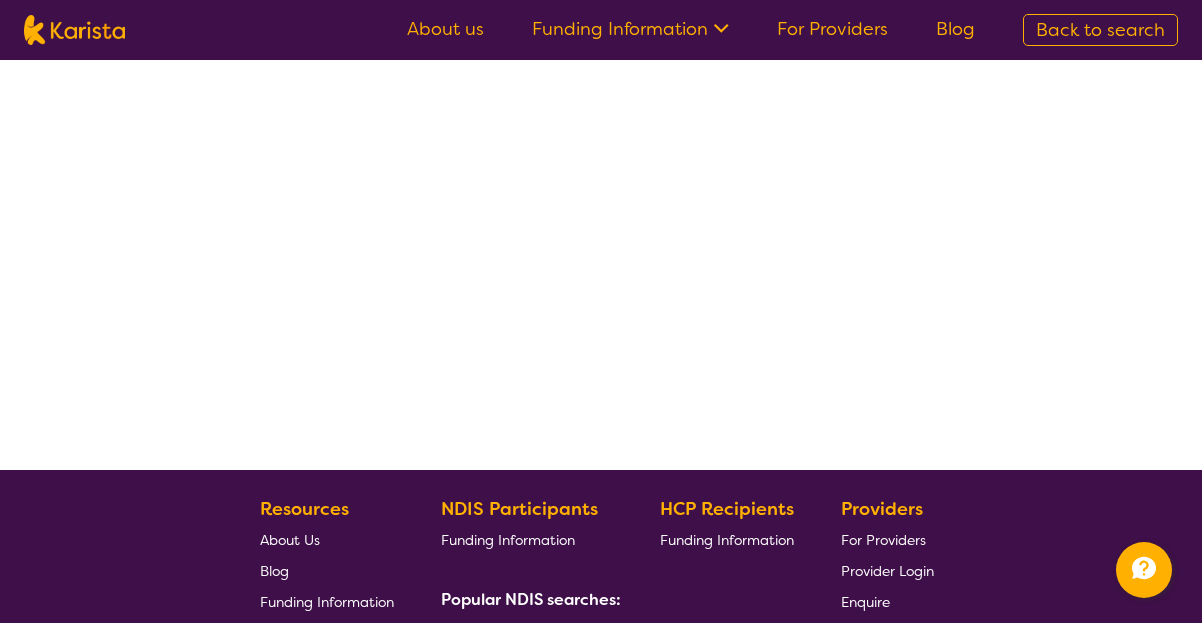 select on "by_score" 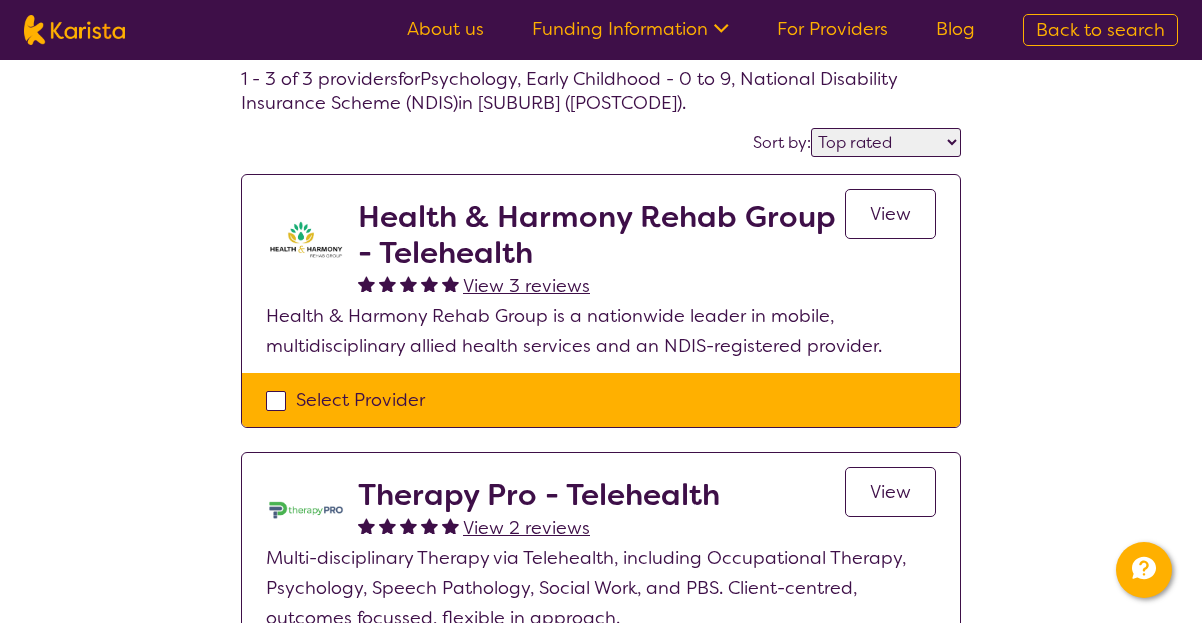 scroll, scrollTop: 0, scrollLeft: 0, axis: both 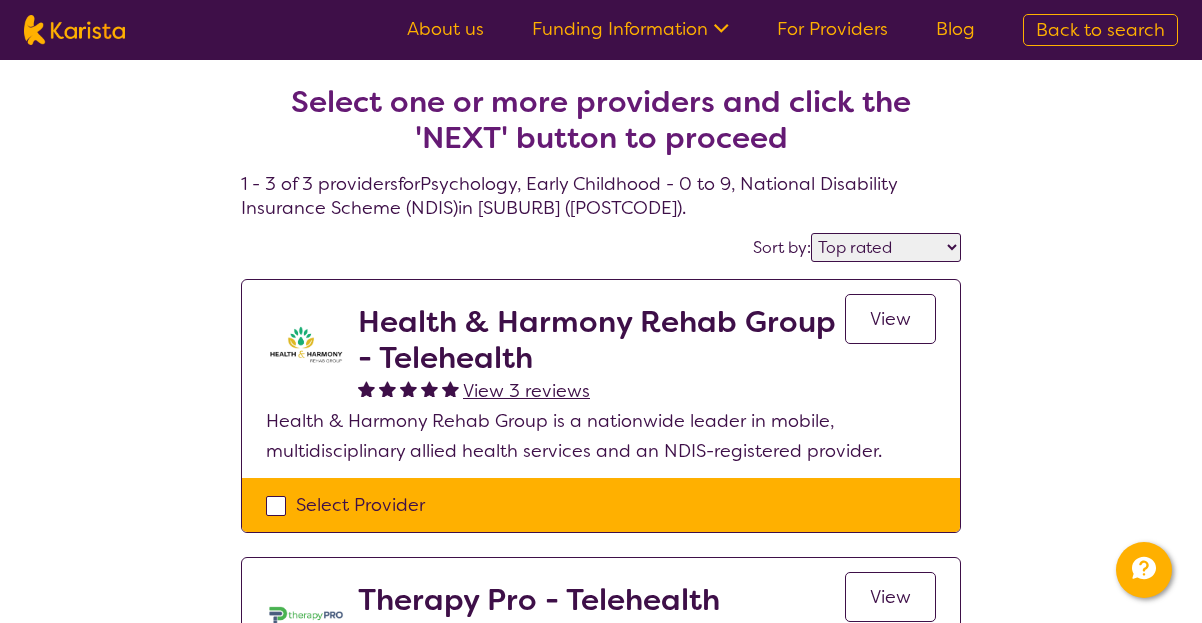 select on "Psychology" 